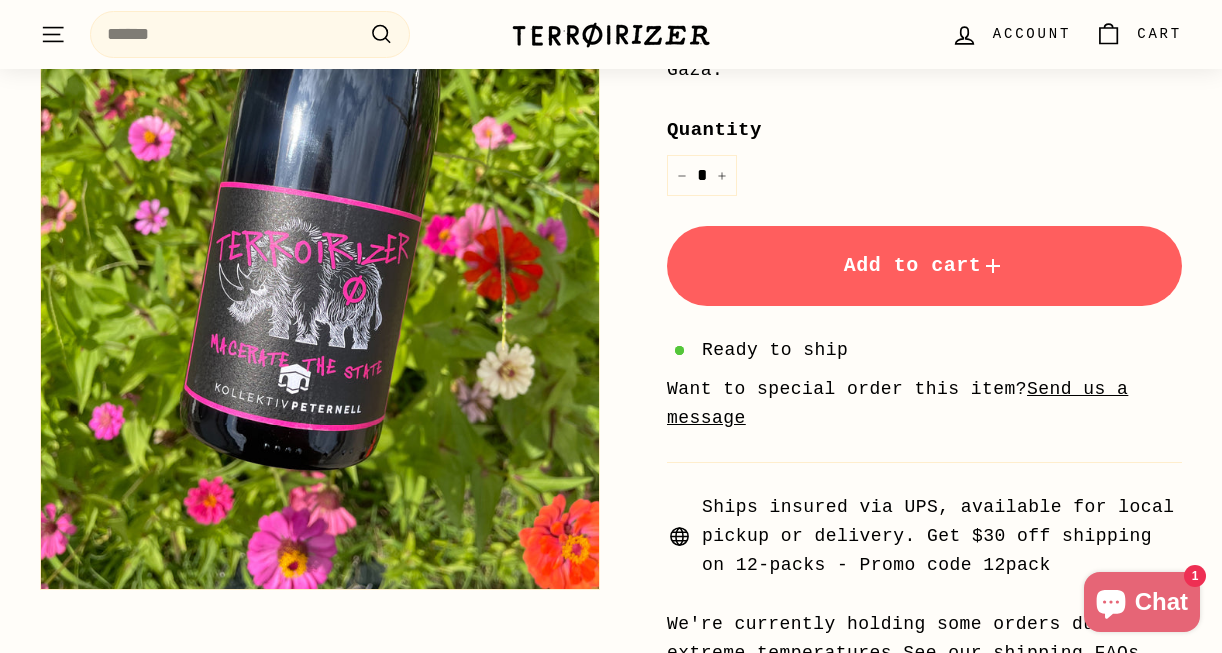 scroll, scrollTop: 843, scrollLeft: 0, axis: vertical 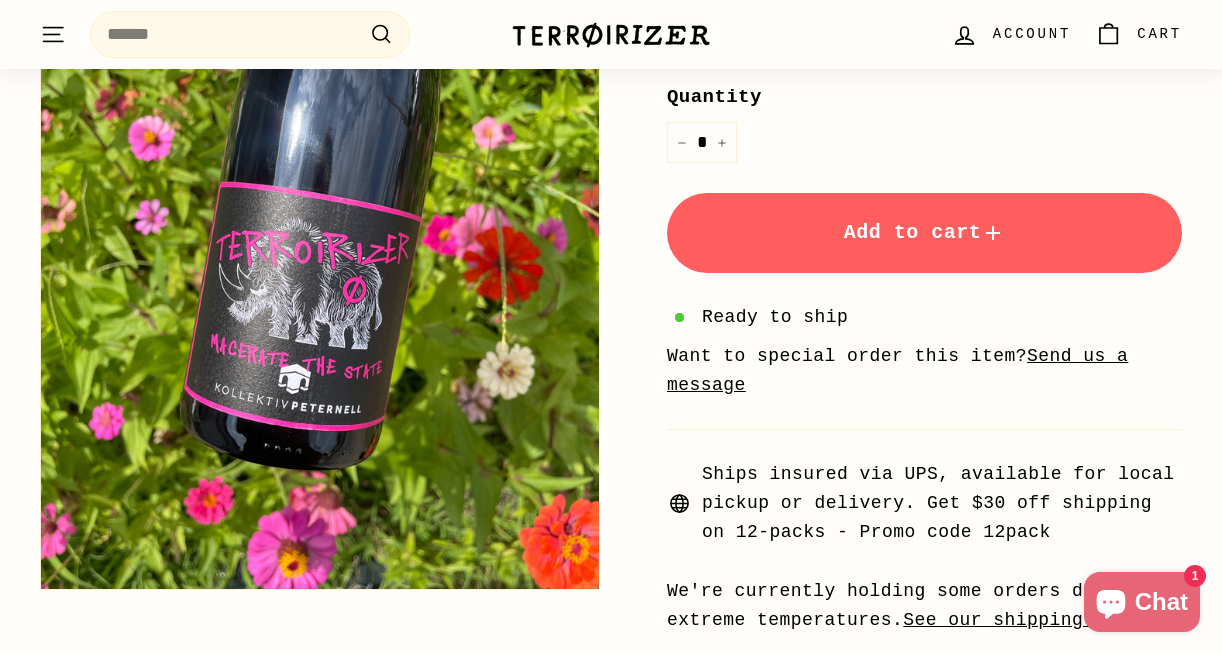 click on "Add to cart" at bounding box center (925, 232) 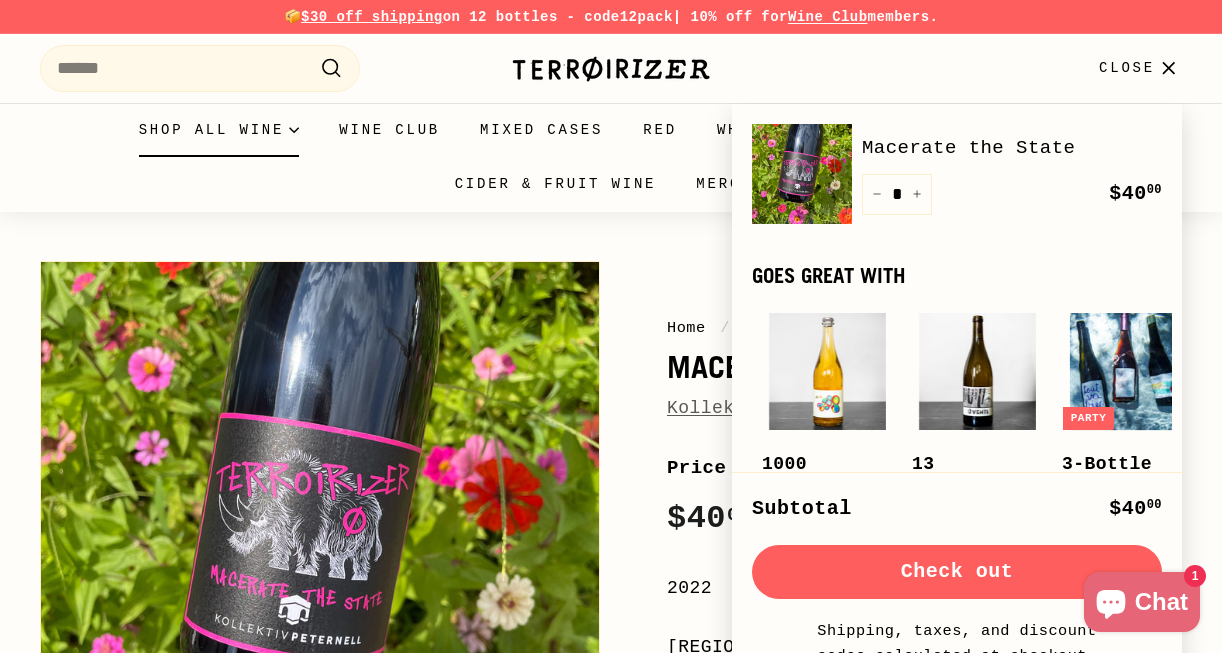 scroll, scrollTop: 0, scrollLeft: 0, axis: both 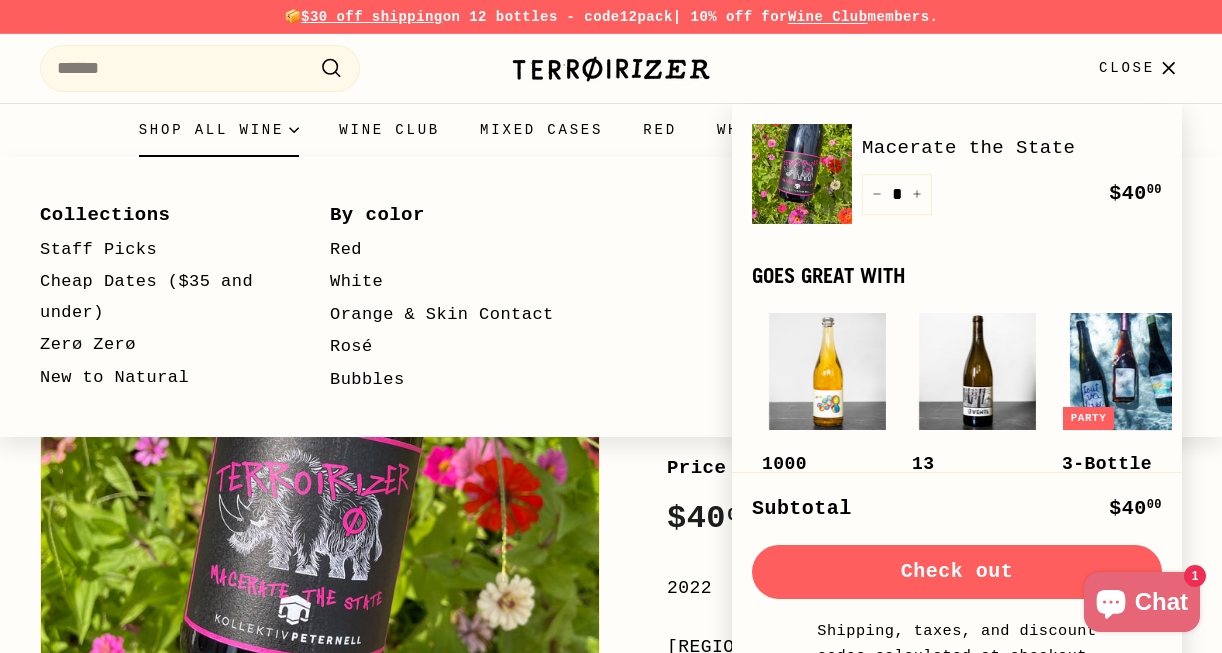 click on "Shop all wine" at bounding box center (219, 130) 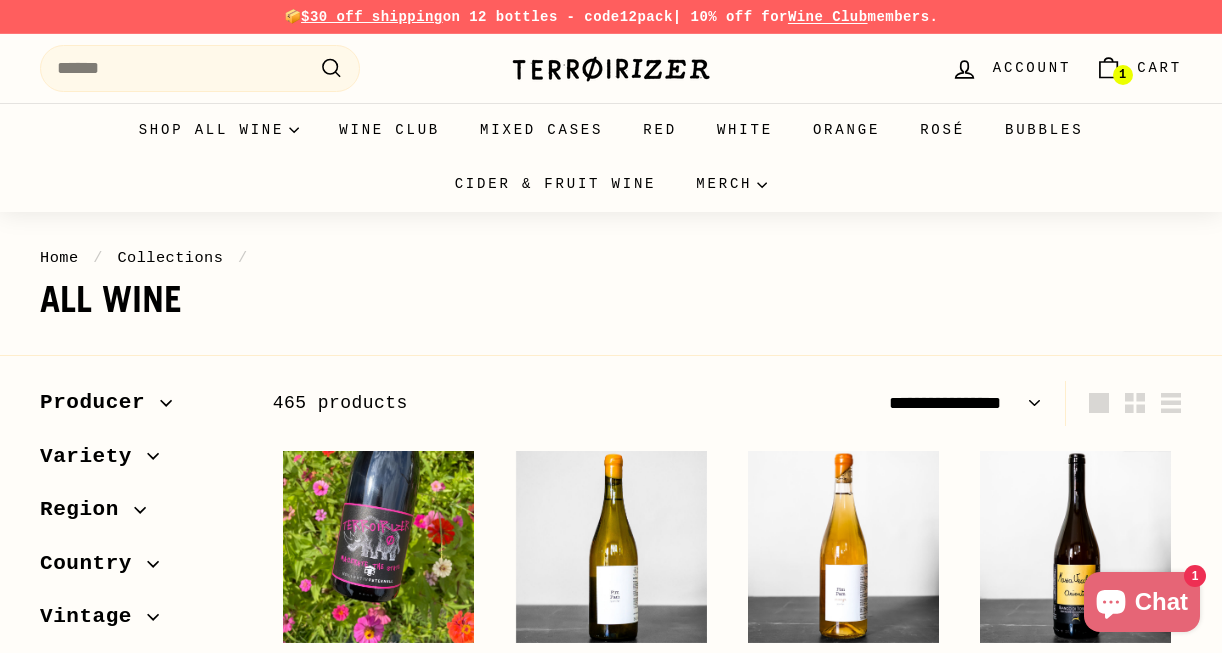 select on "**********" 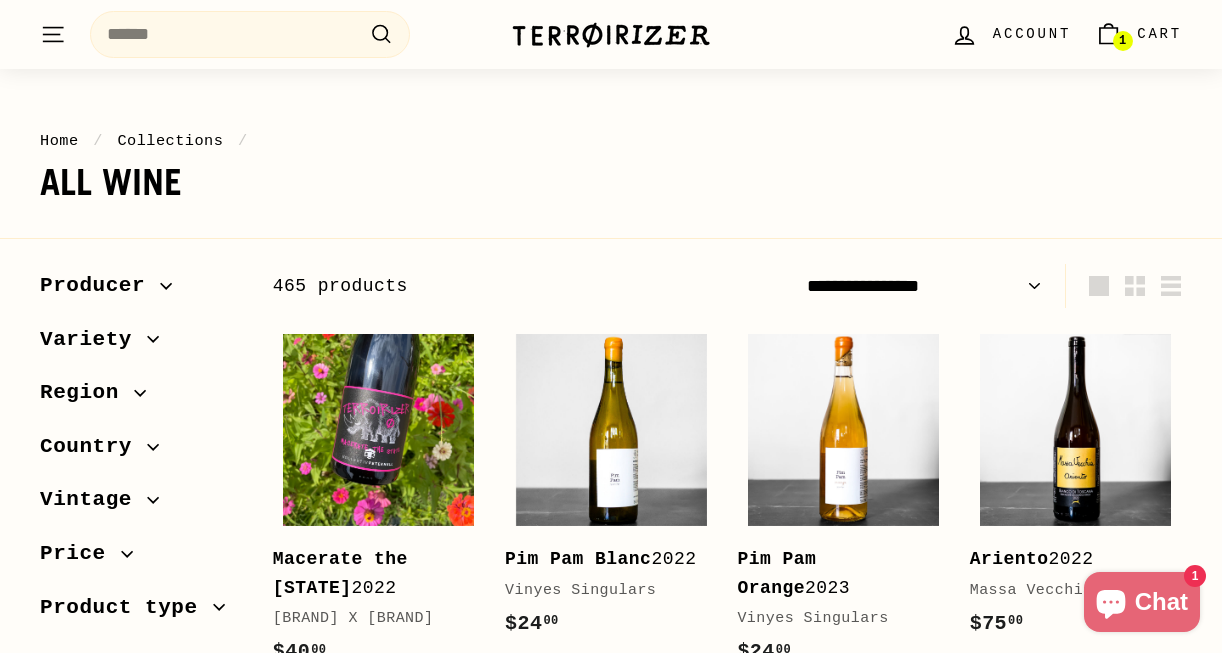 scroll, scrollTop: 117, scrollLeft: 0, axis: vertical 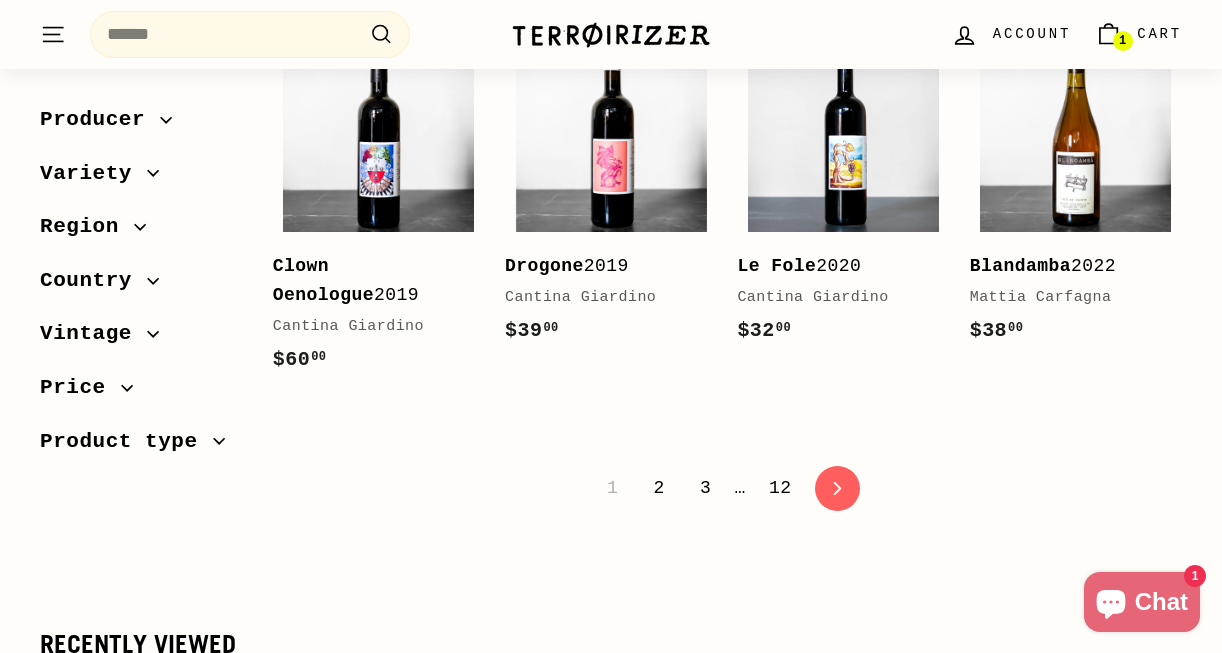 click on "2" at bounding box center [658, 488] 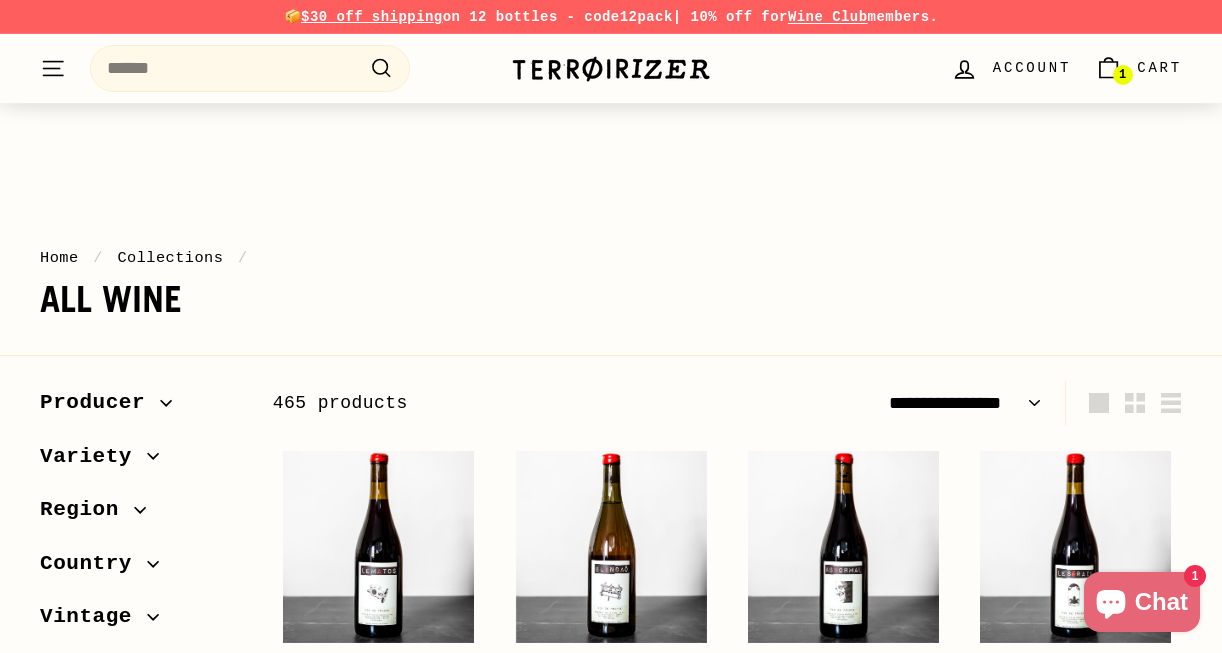 select on "**********" 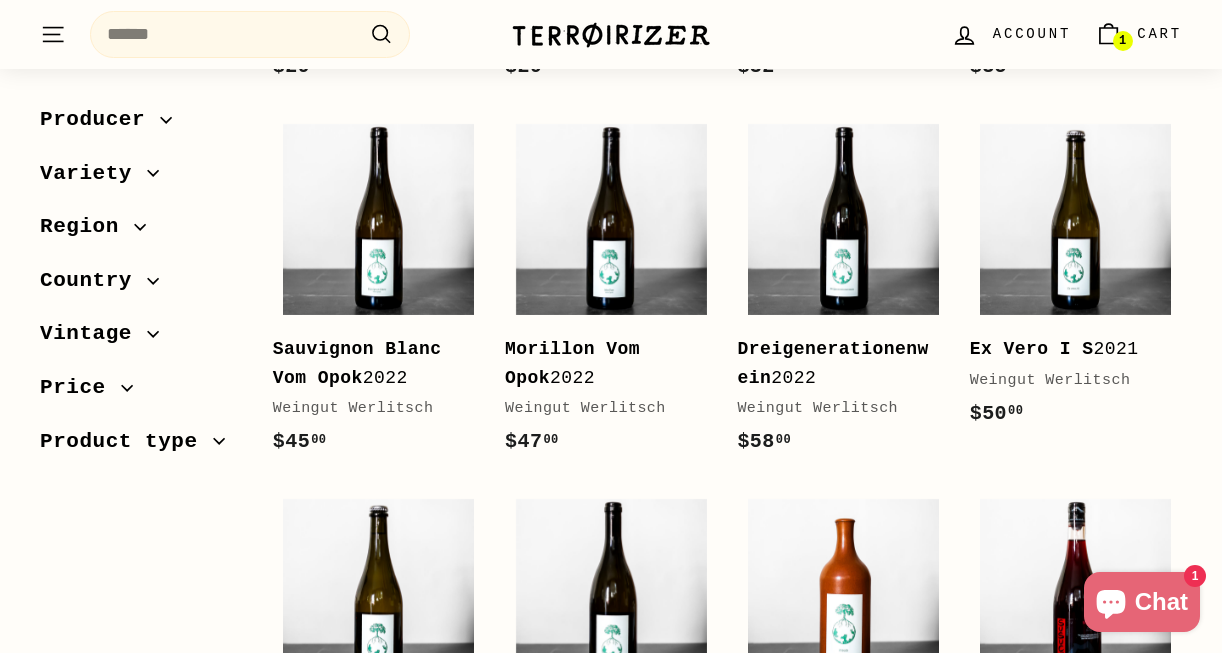 scroll, scrollTop: 932, scrollLeft: 0, axis: vertical 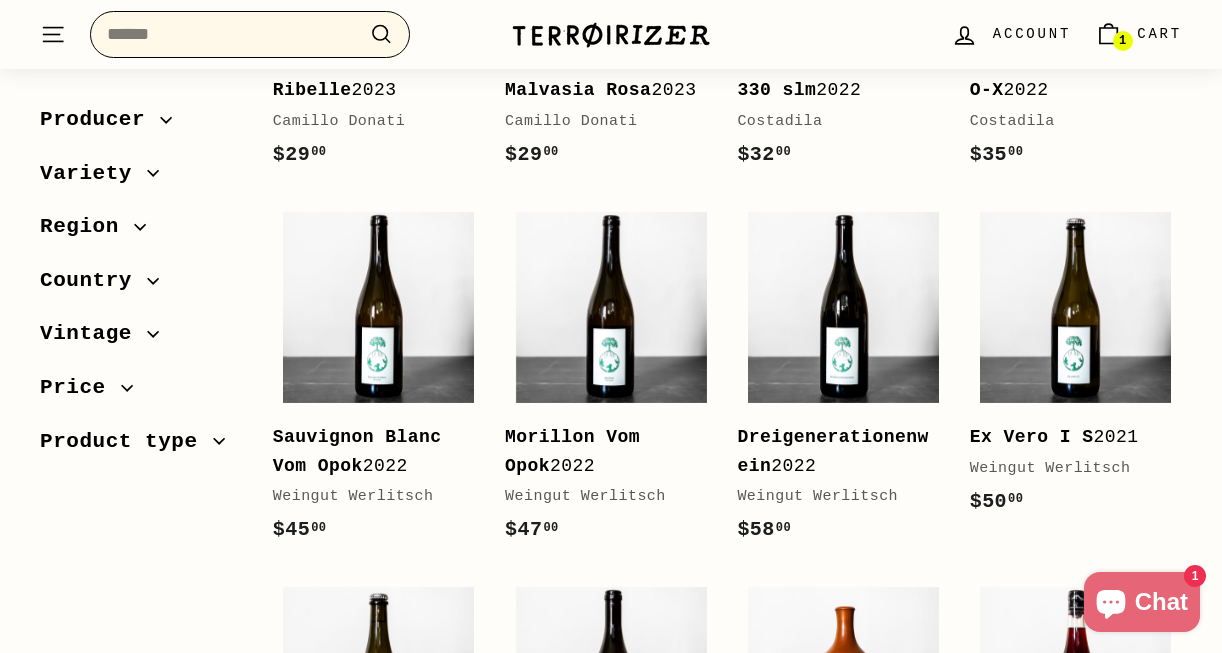 click on "Search" at bounding box center (250, 34) 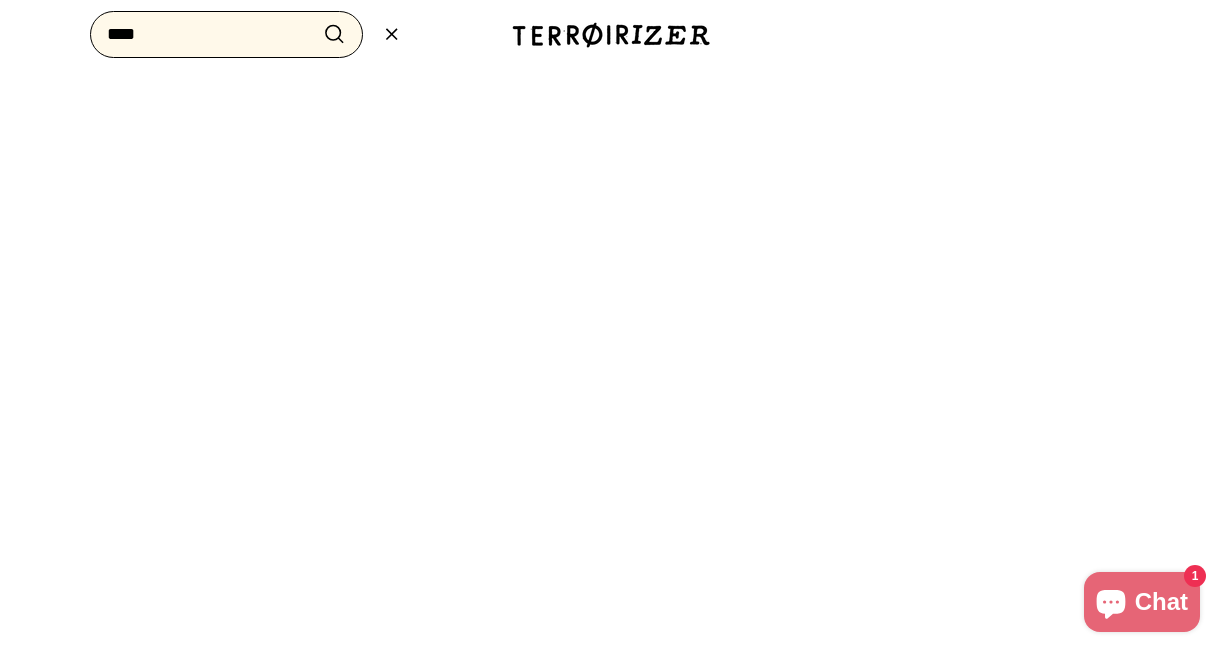 type on "****" 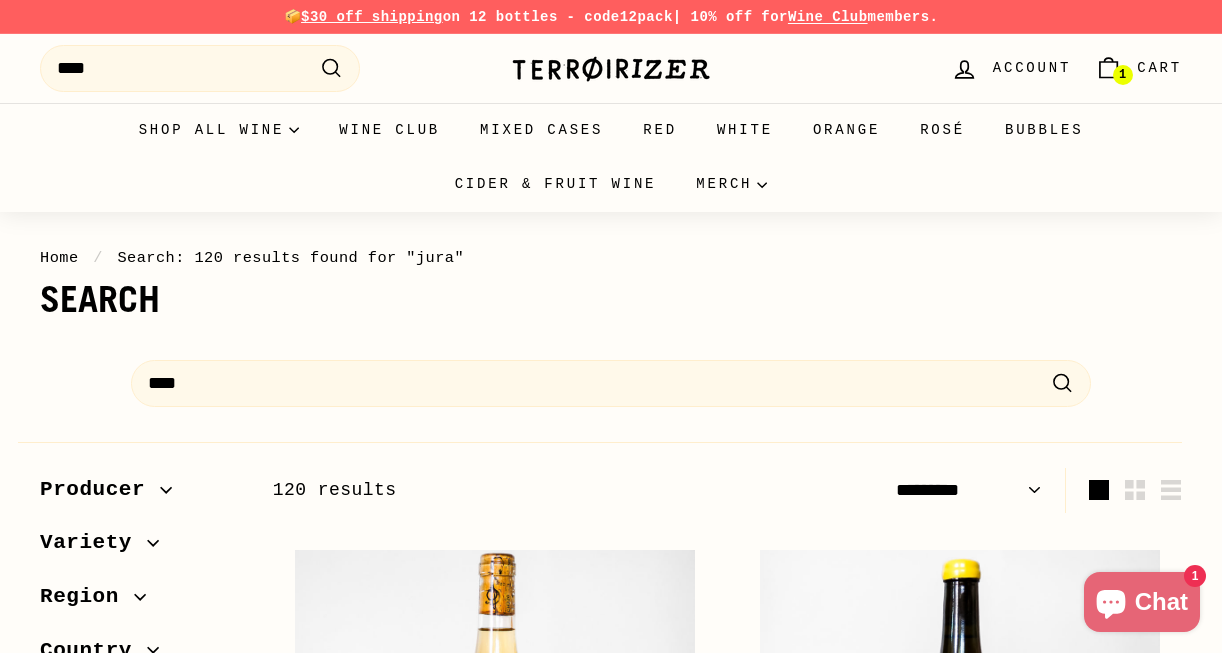 select on "*********" 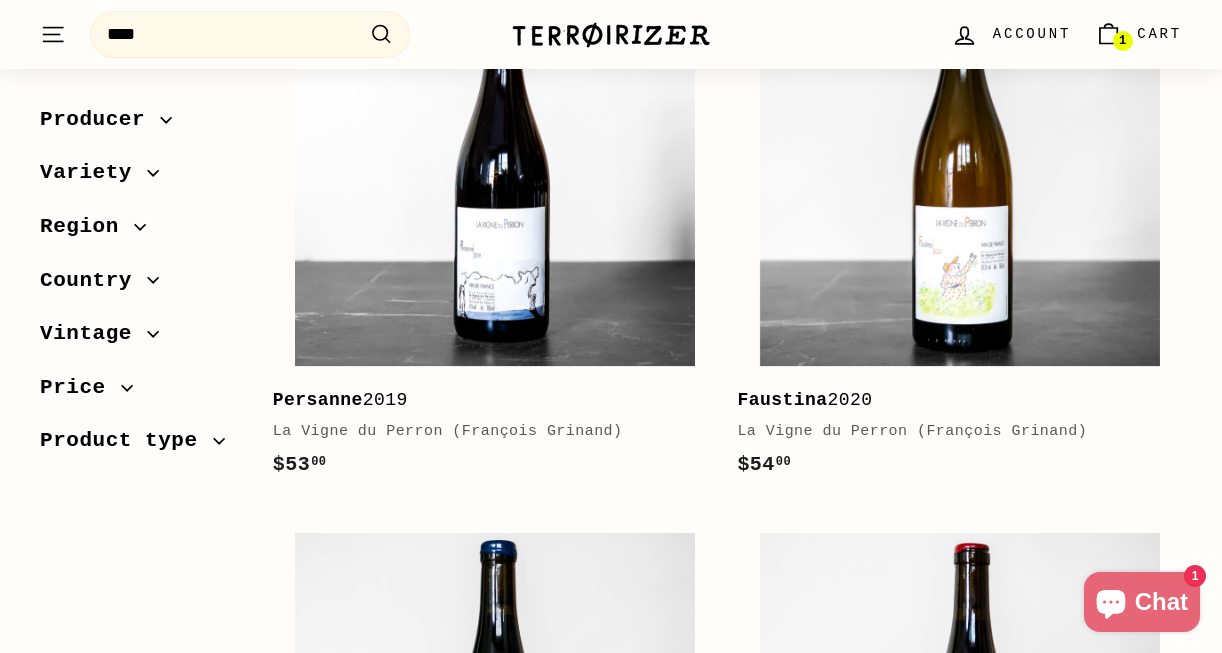 scroll, scrollTop: 4074, scrollLeft: 0, axis: vertical 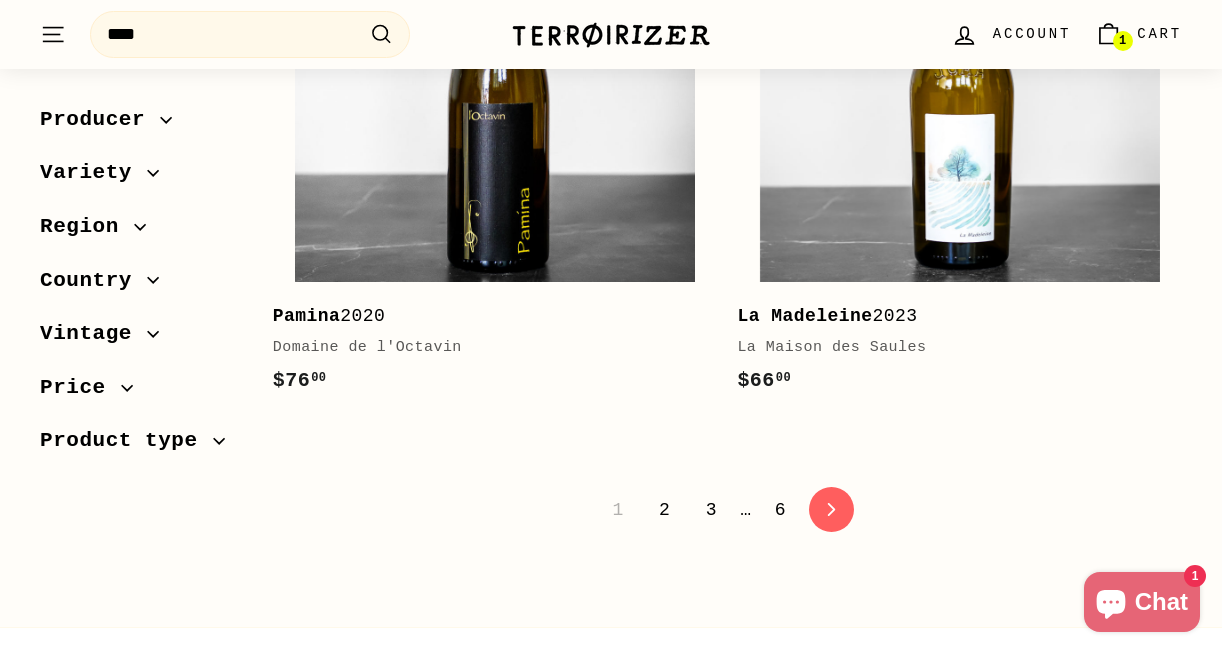 click on "2" at bounding box center (664, 510) 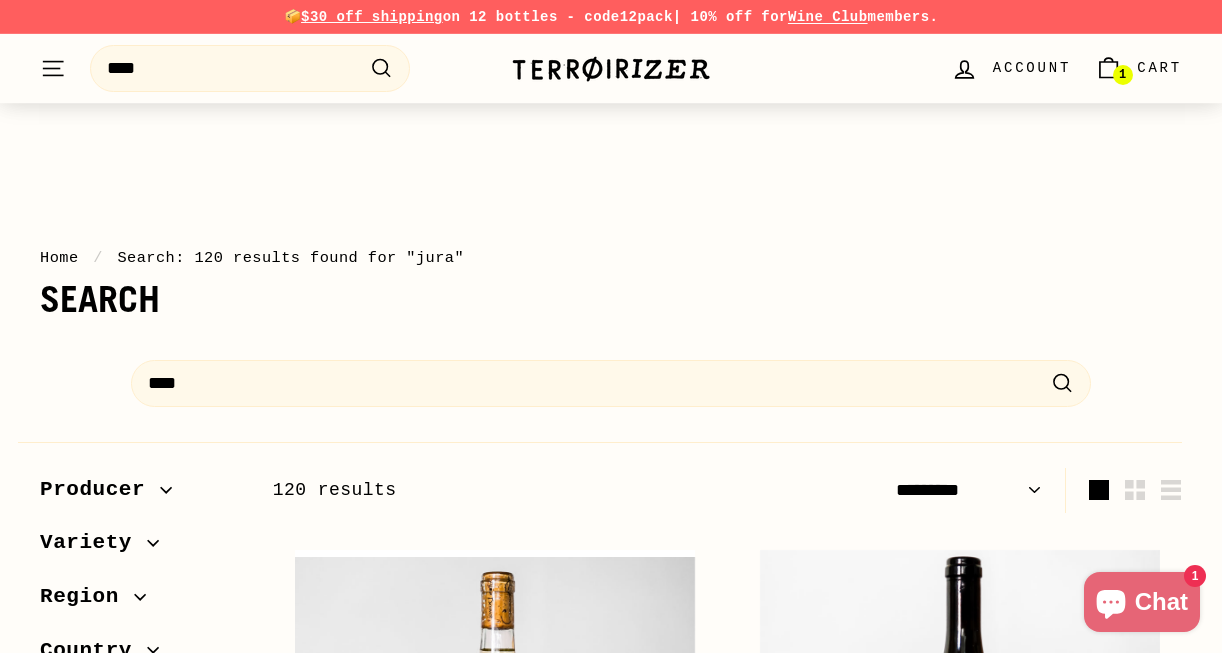 select on "*********" 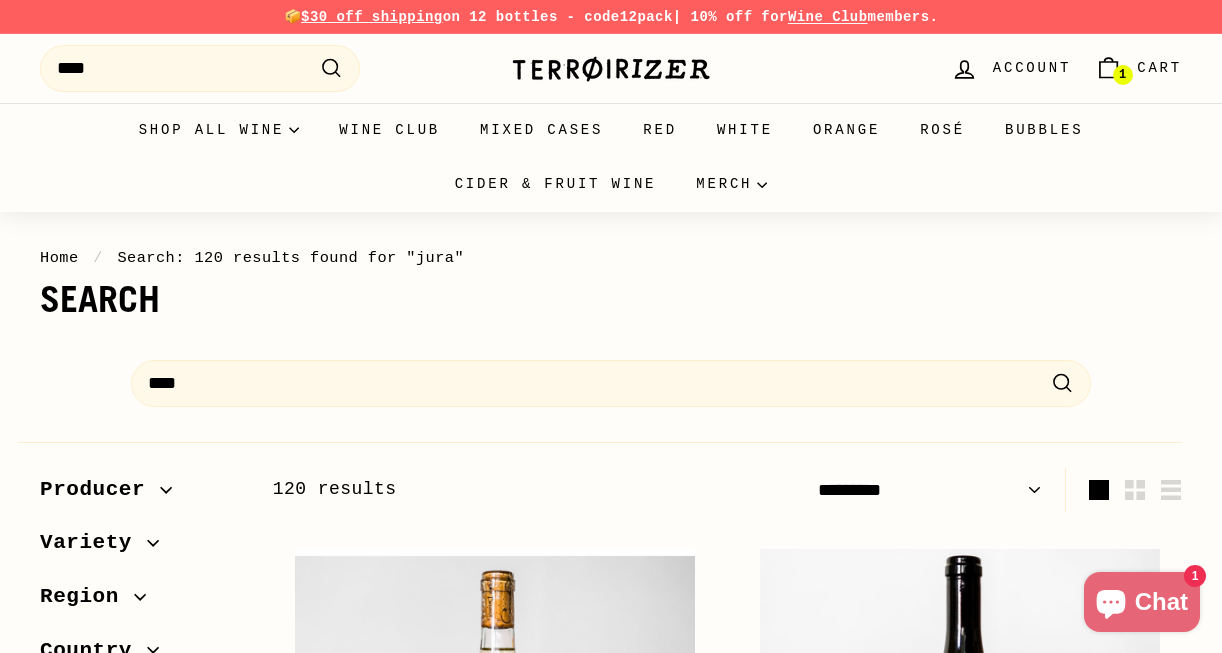 scroll, scrollTop: 0, scrollLeft: 0, axis: both 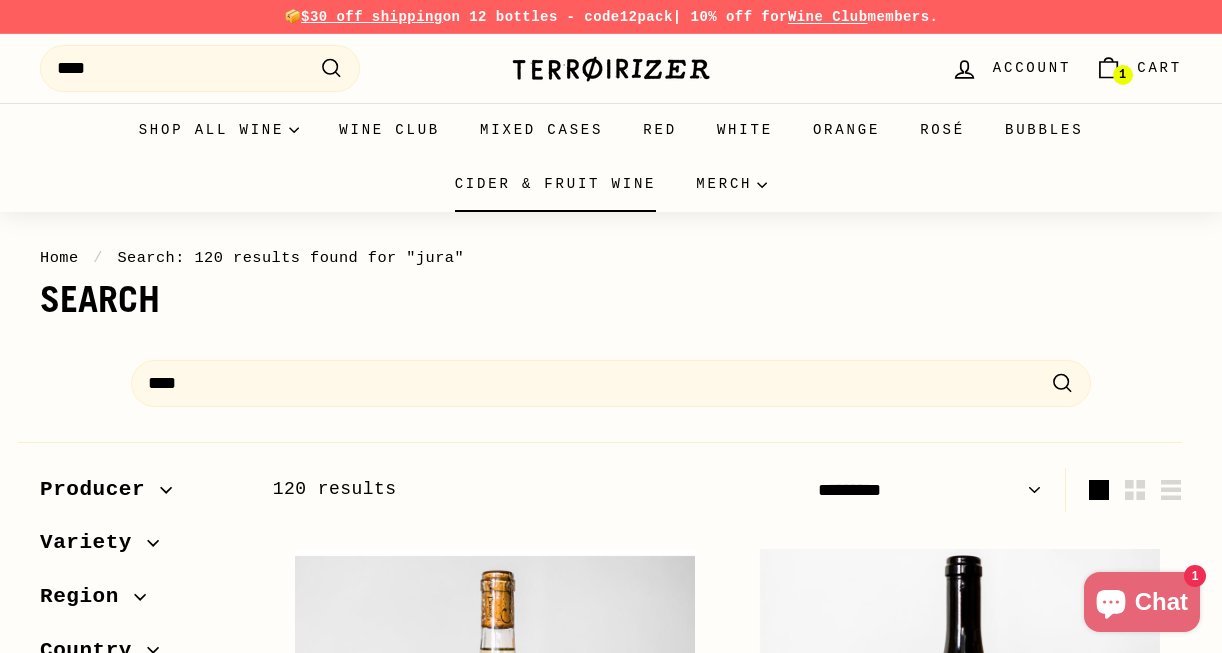 click on "Cider & Fruit Wine" at bounding box center [556, 184] 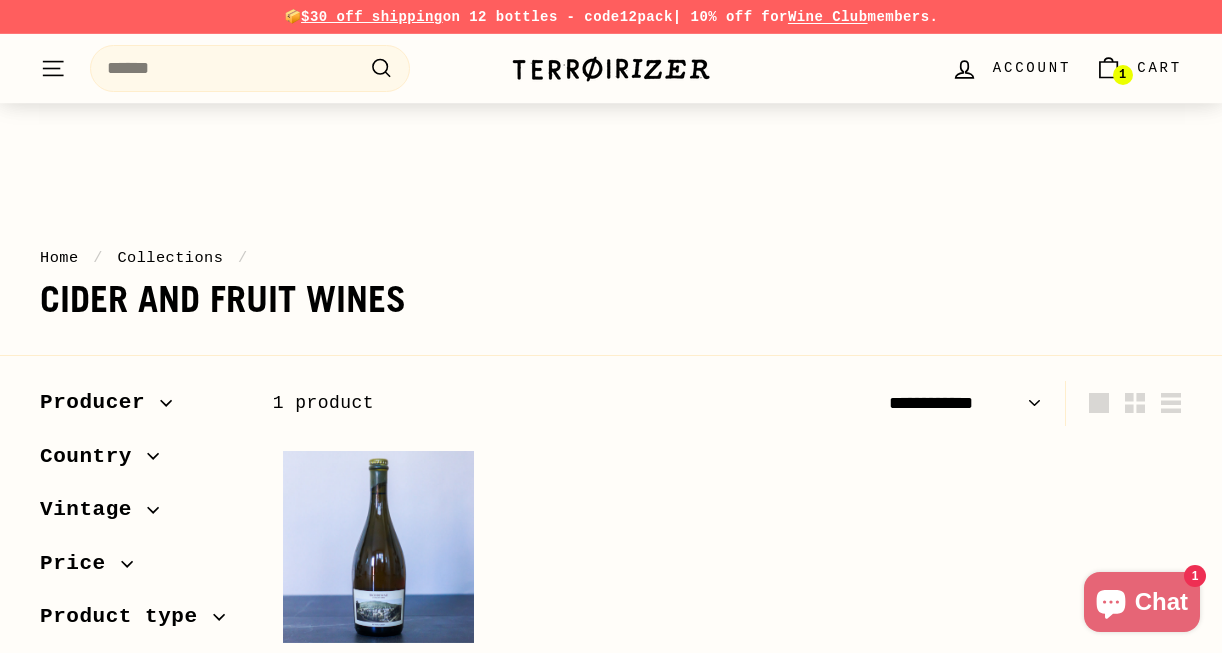 select on "**********" 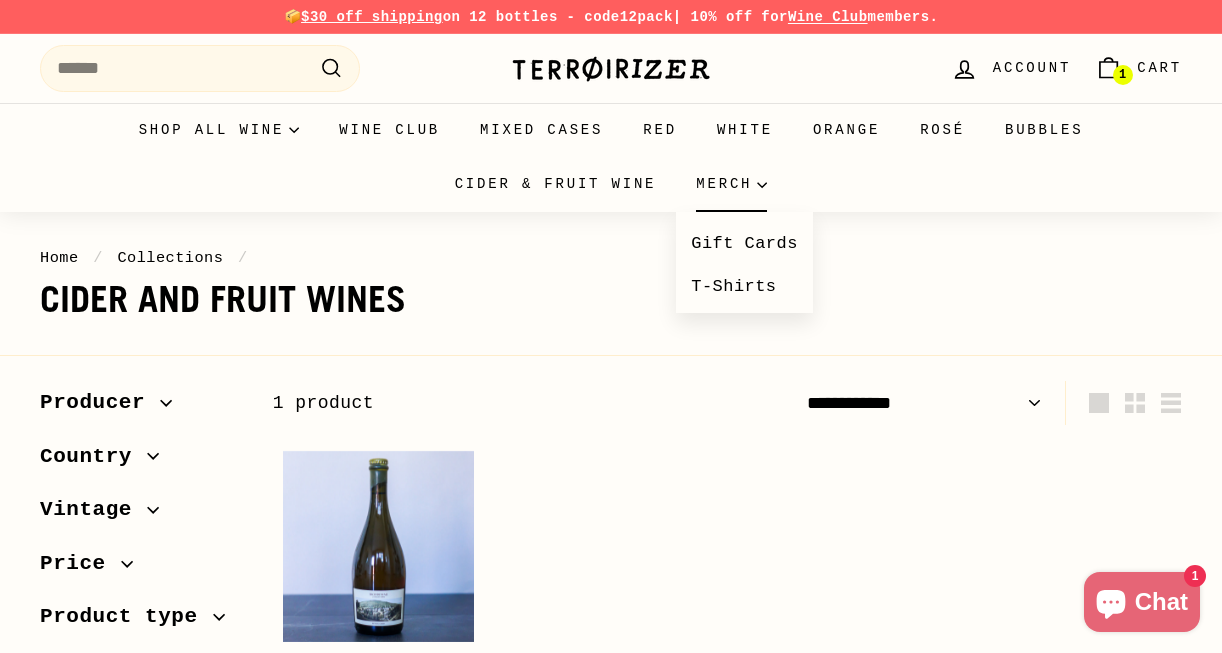 scroll, scrollTop: 0, scrollLeft: 0, axis: both 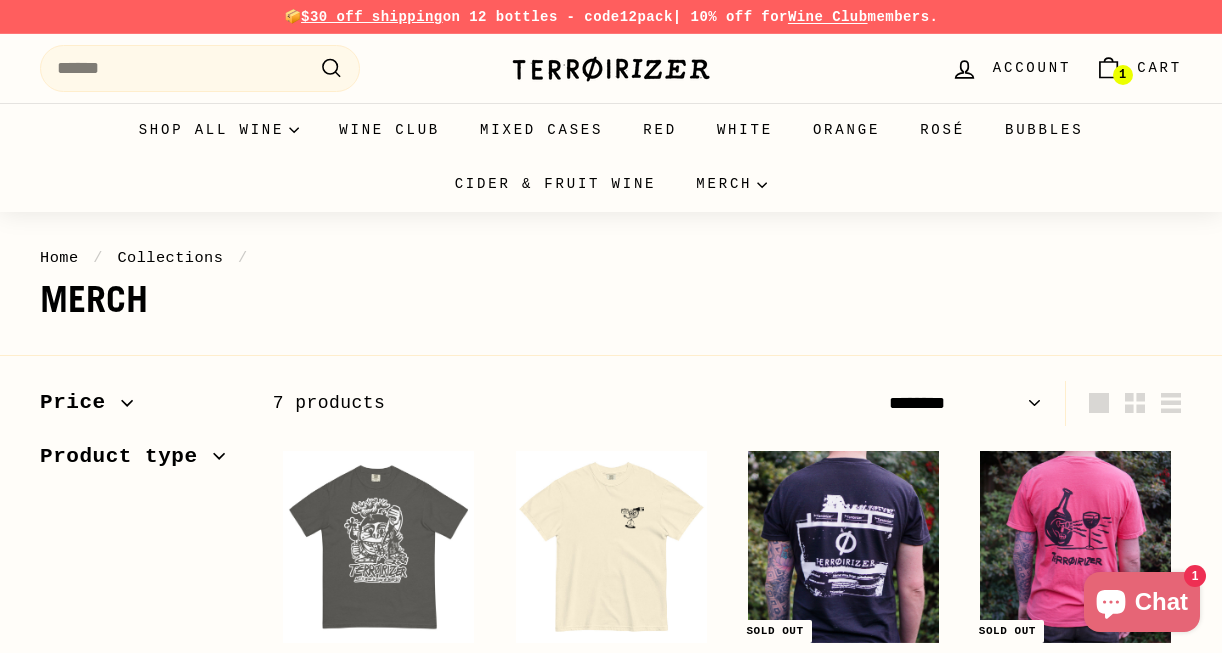 select on "******" 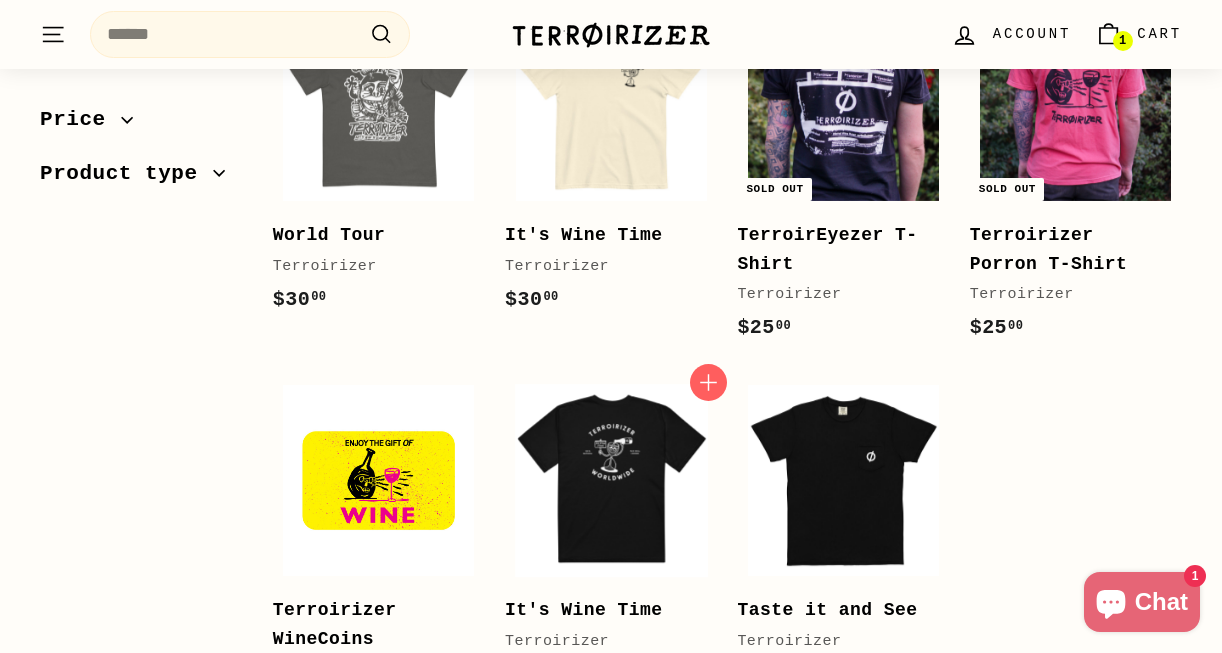scroll, scrollTop: 540, scrollLeft: 0, axis: vertical 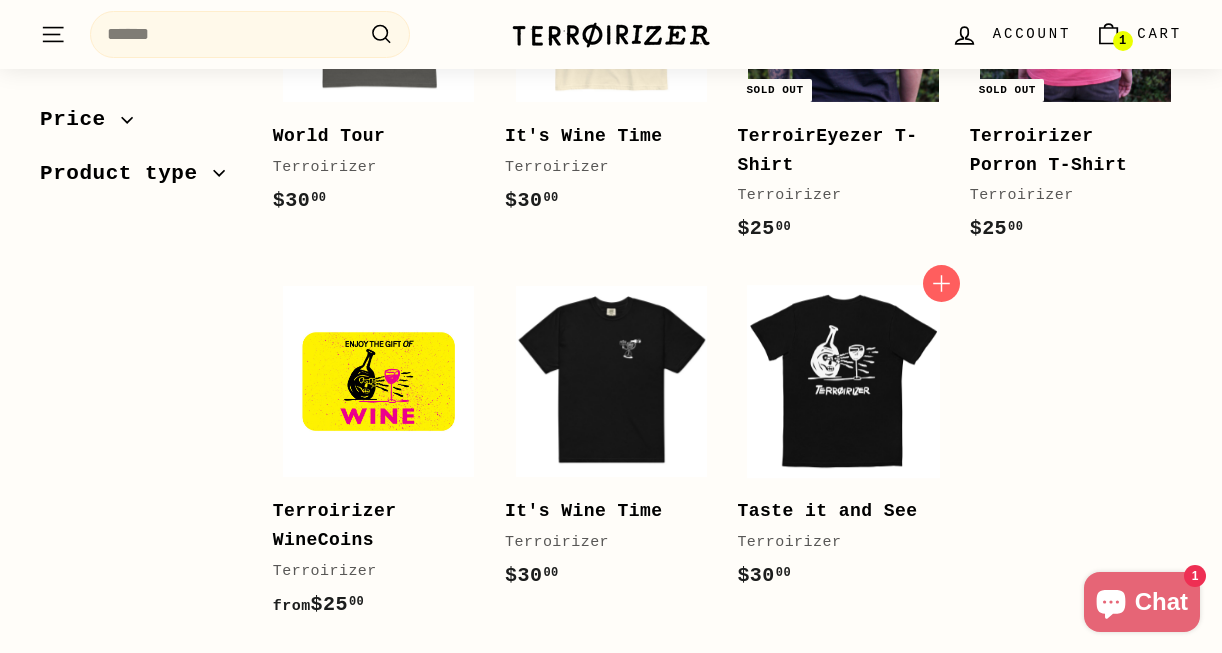 click at bounding box center (843, 381) 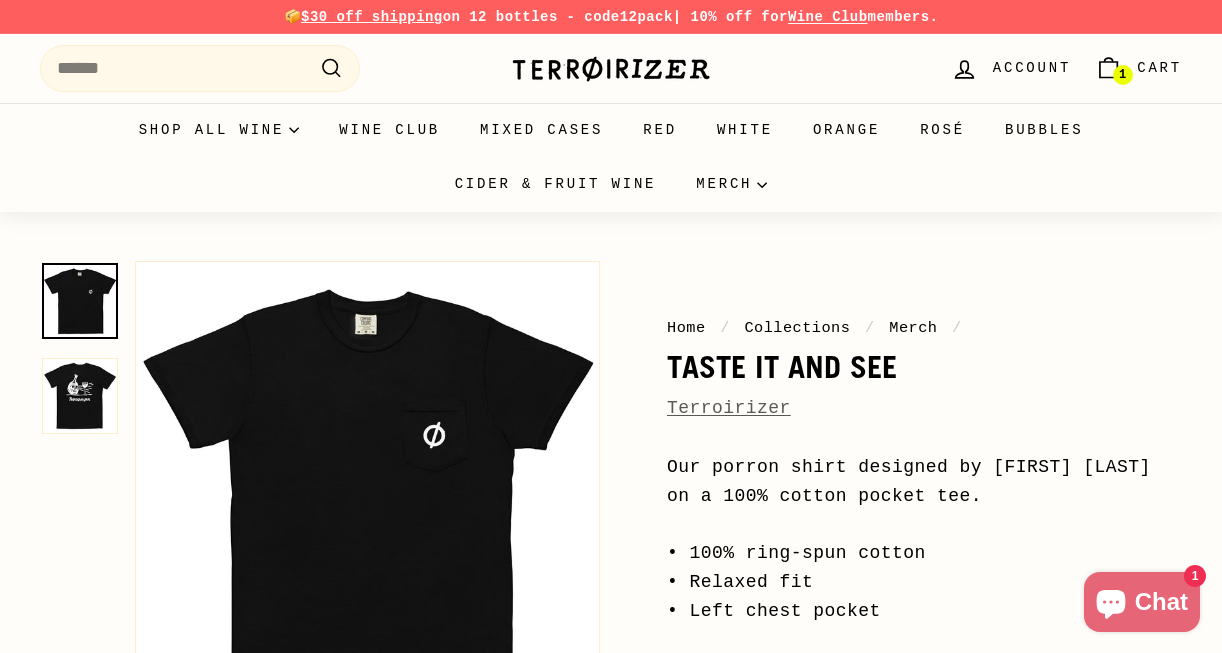 scroll, scrollTop: 0, scrollLeft: 0, axis: both 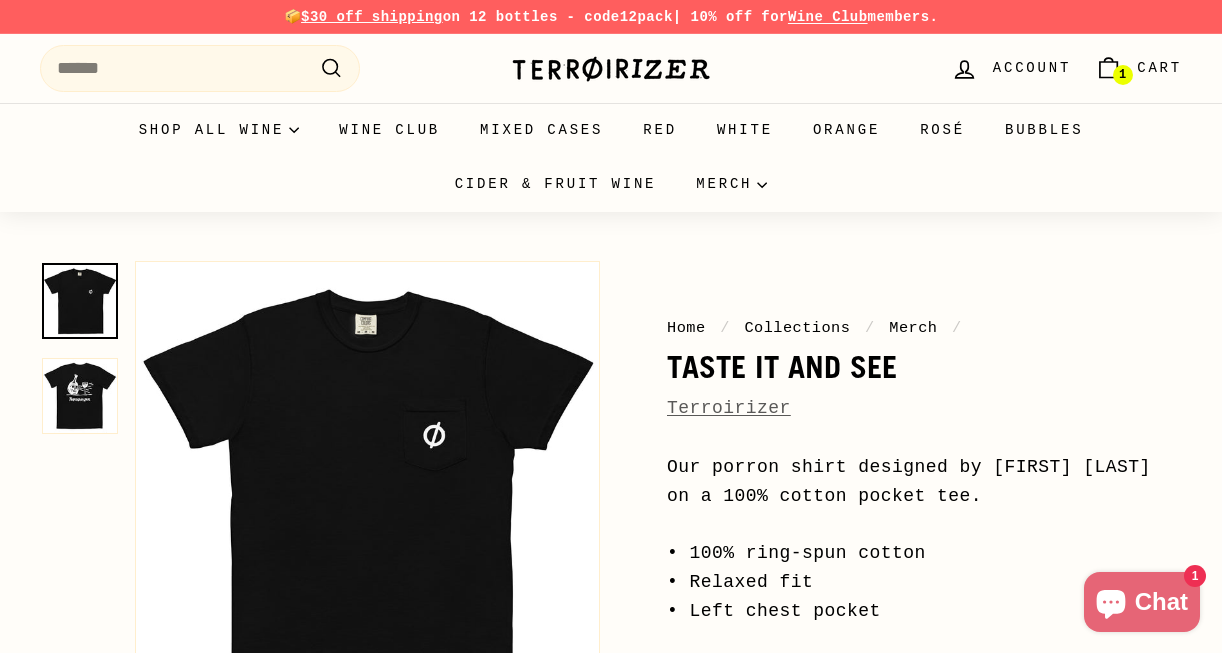 click at bounding box center (80, 396) 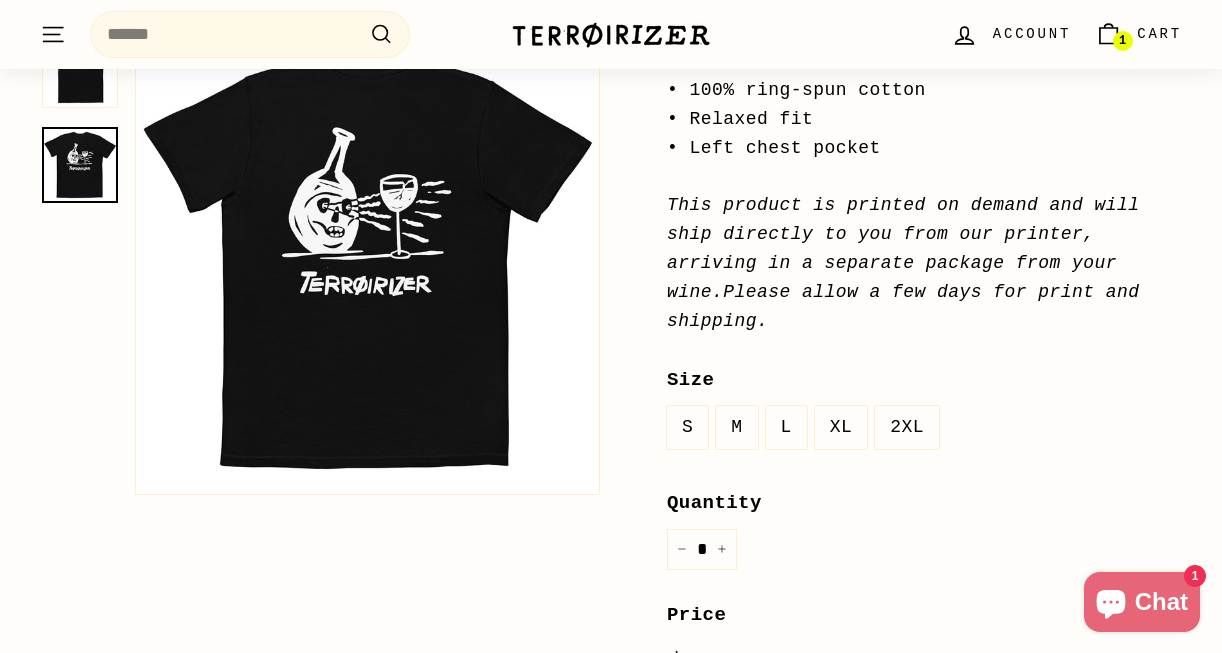 scroll, scrollTop: 362, scrollLeft: 0, axis: vertical 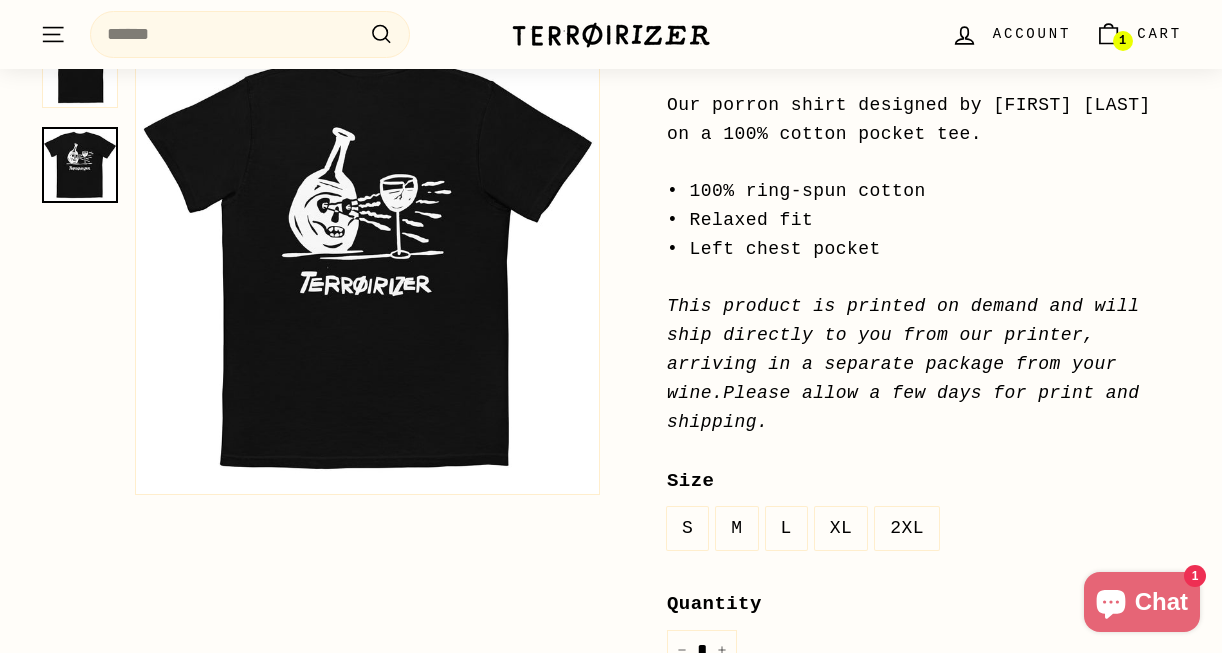 click on "Cart" at bounding box center [1159, 34] 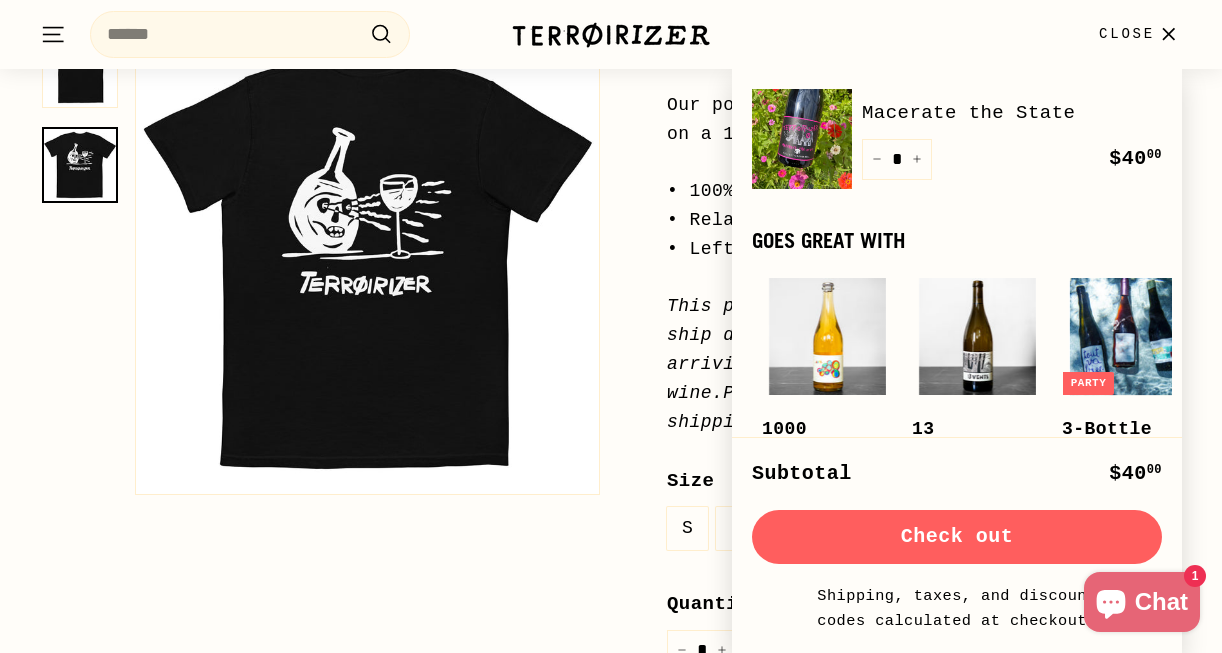 click at bounding box center (802, 139) 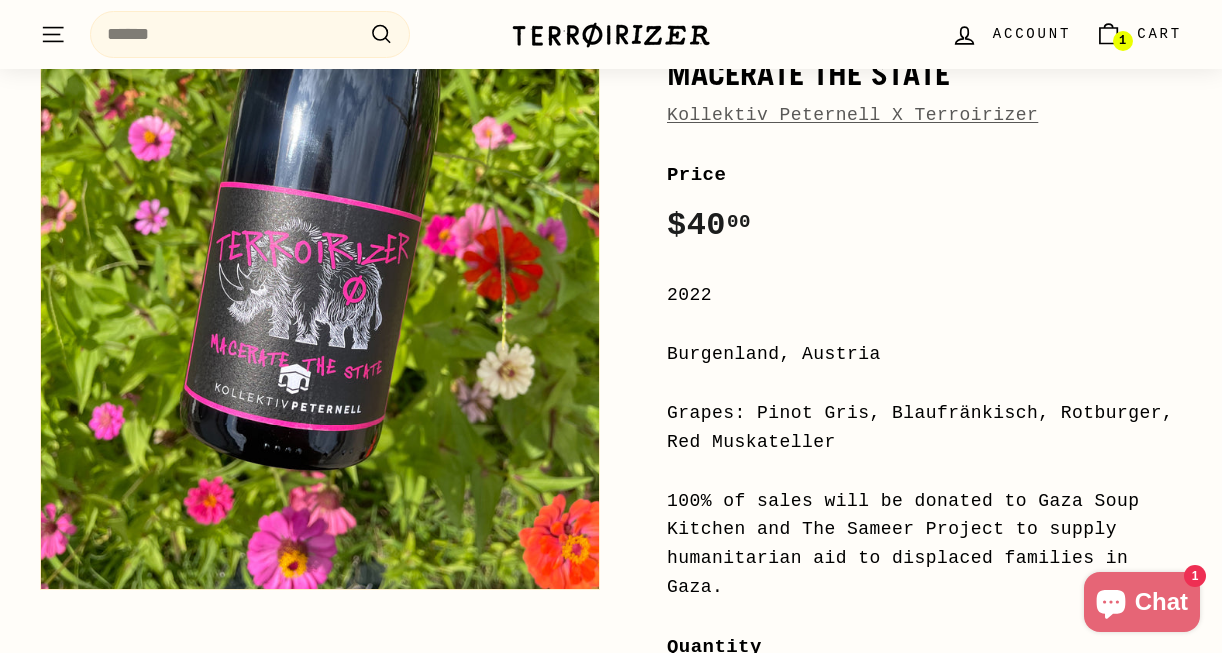 scroll, scrollTop: 65, scrollLeft: 0, axis: vertical 